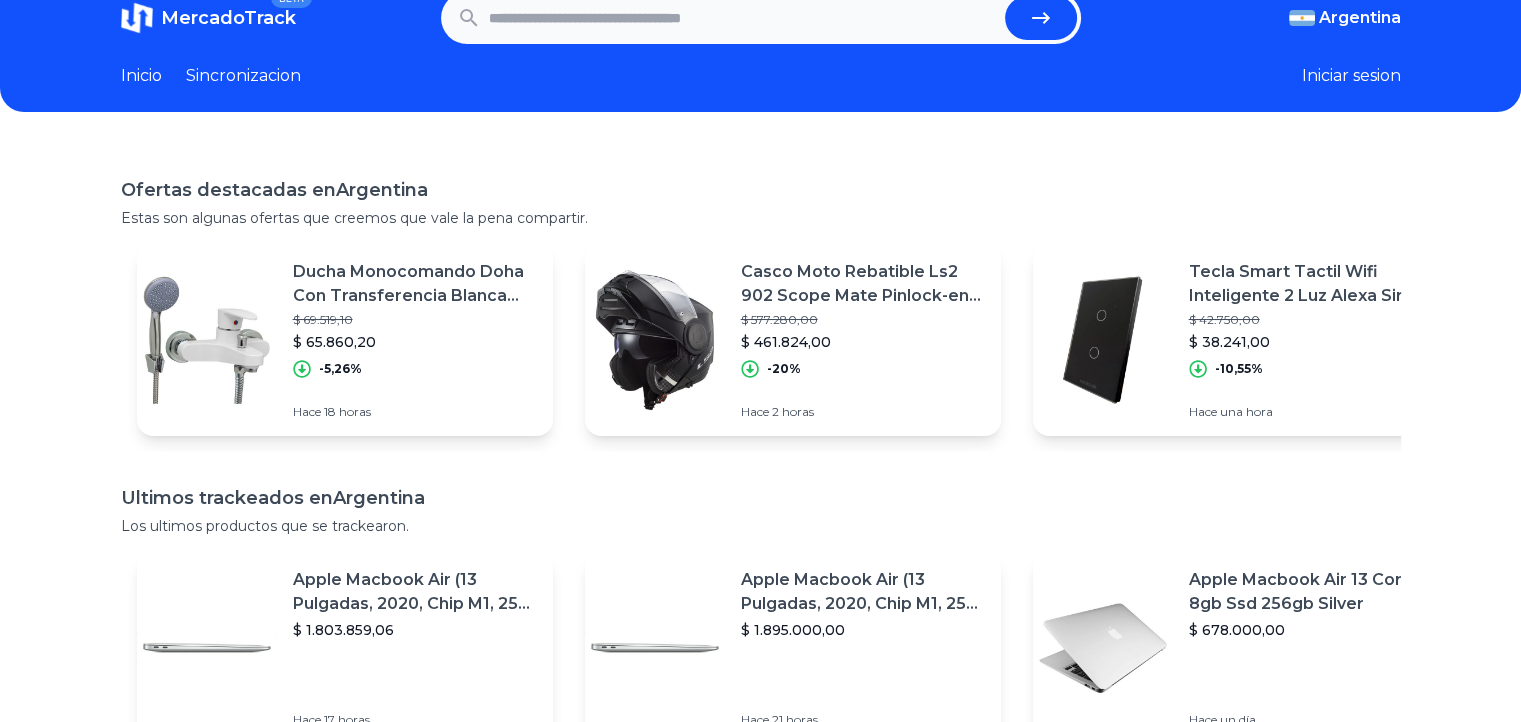 scroll, scrollTop: 0, scrollLeft: 0, axis: both 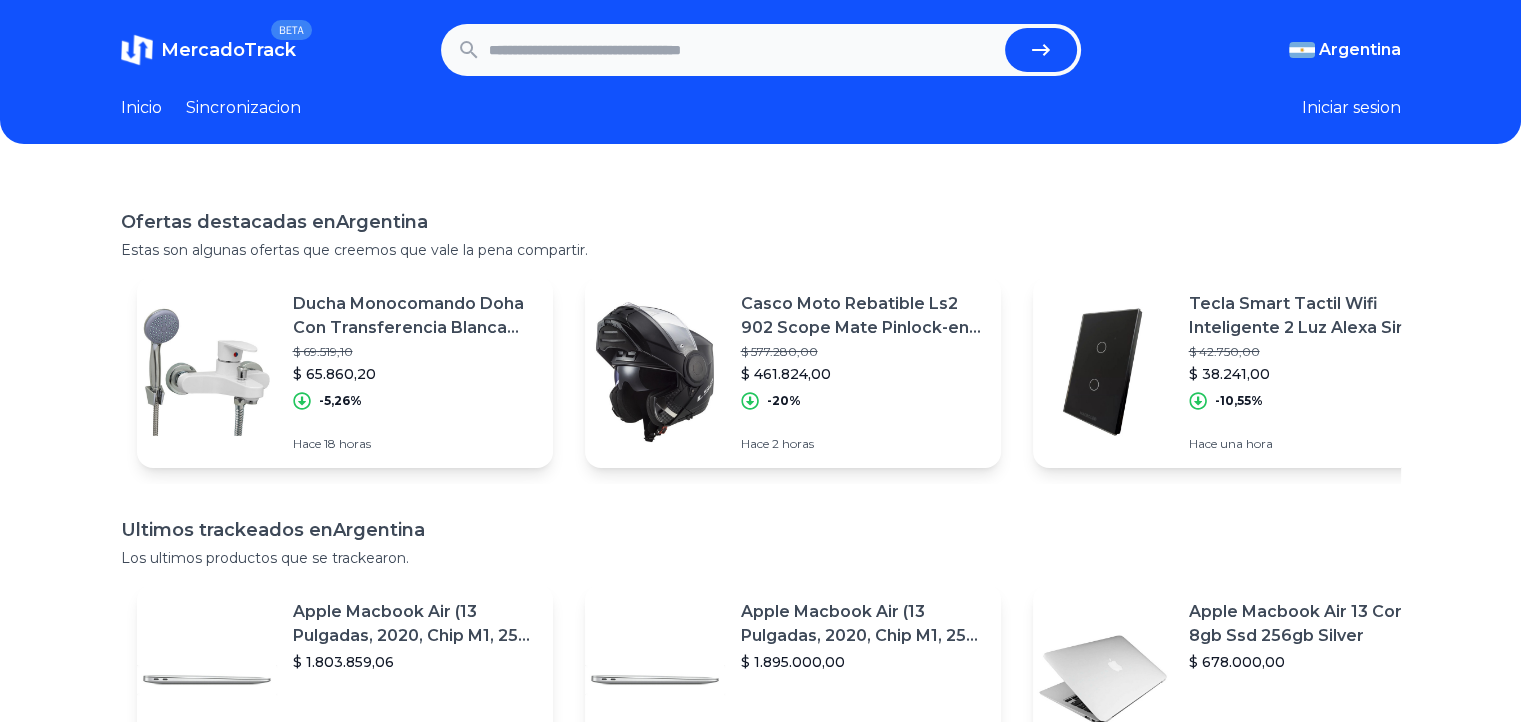 click at bounding box center [743, 50] 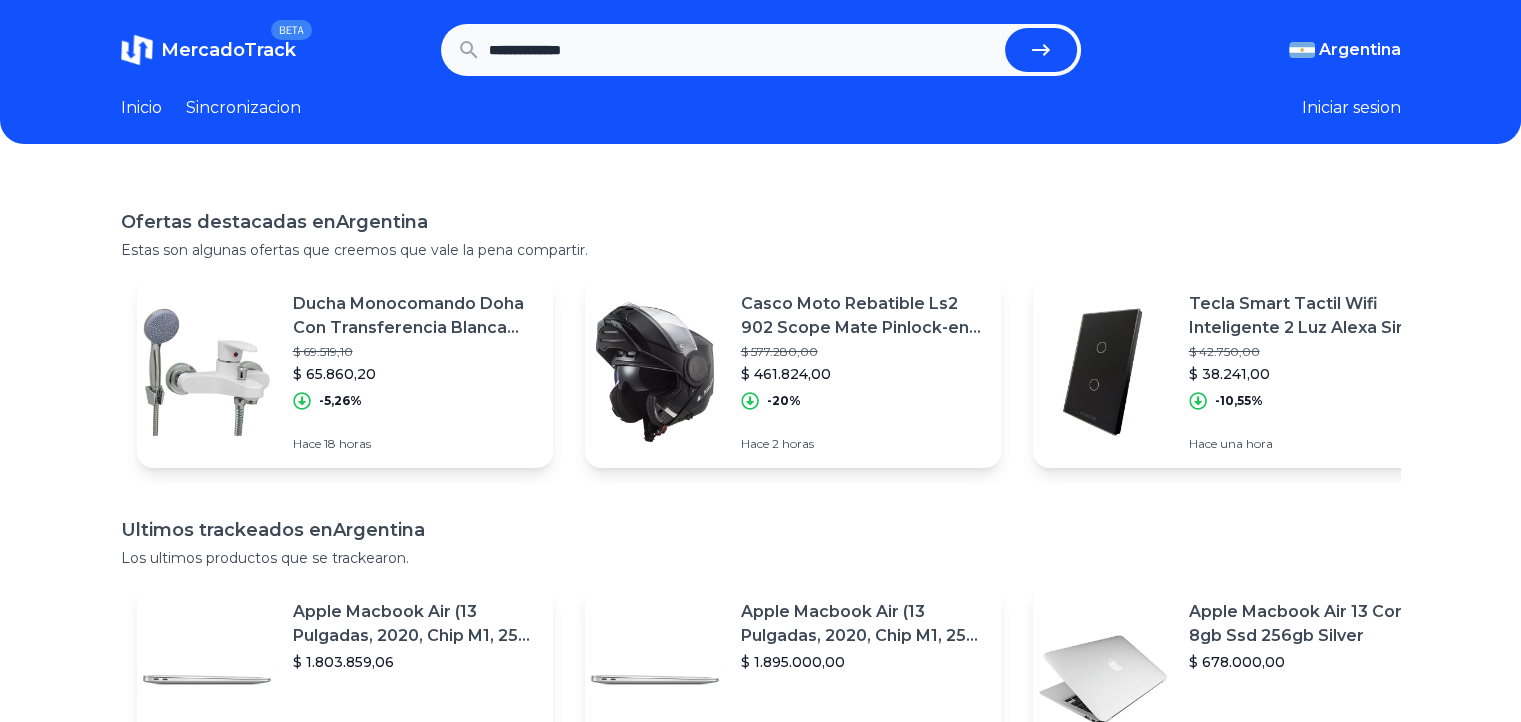 type on "**********" 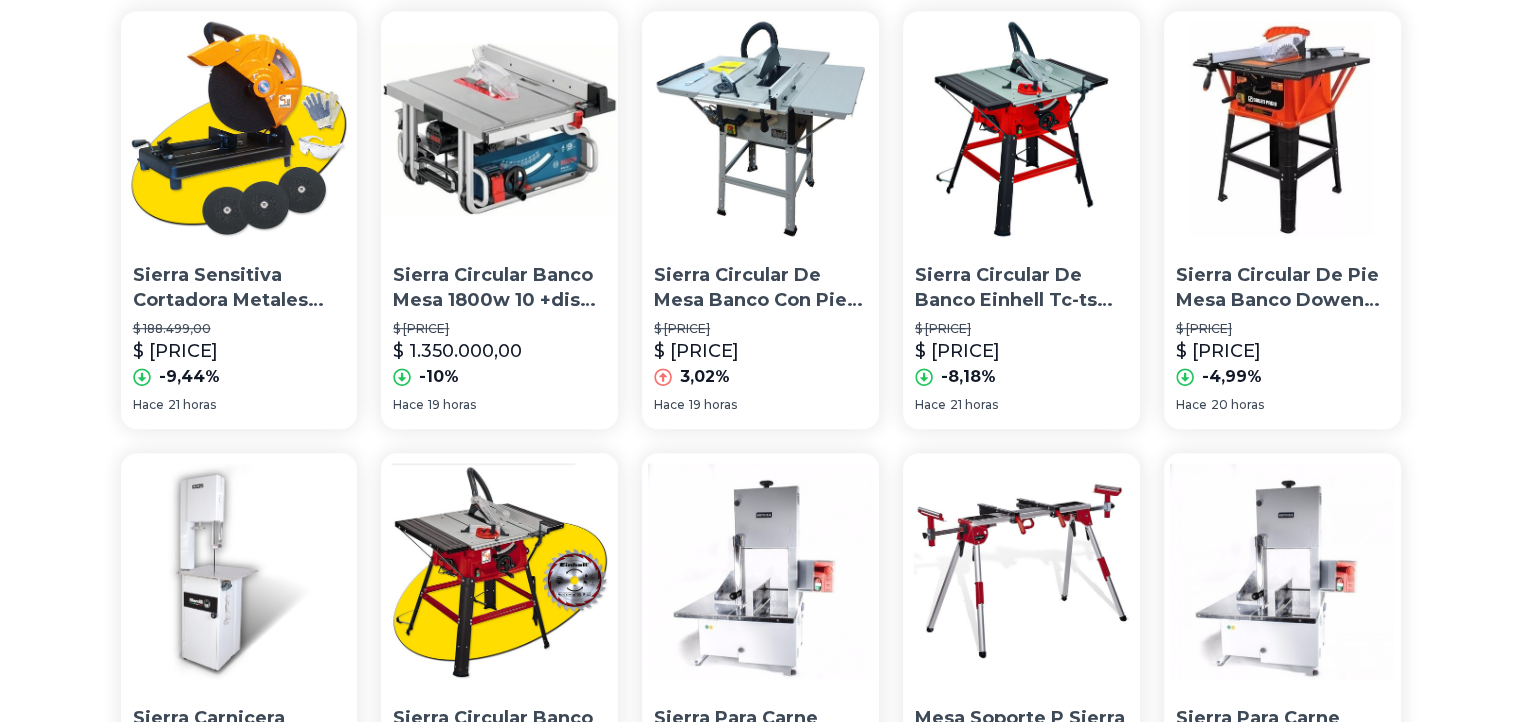 scroll, scrollTop: 1083, scrollLeft: 4, axis: both 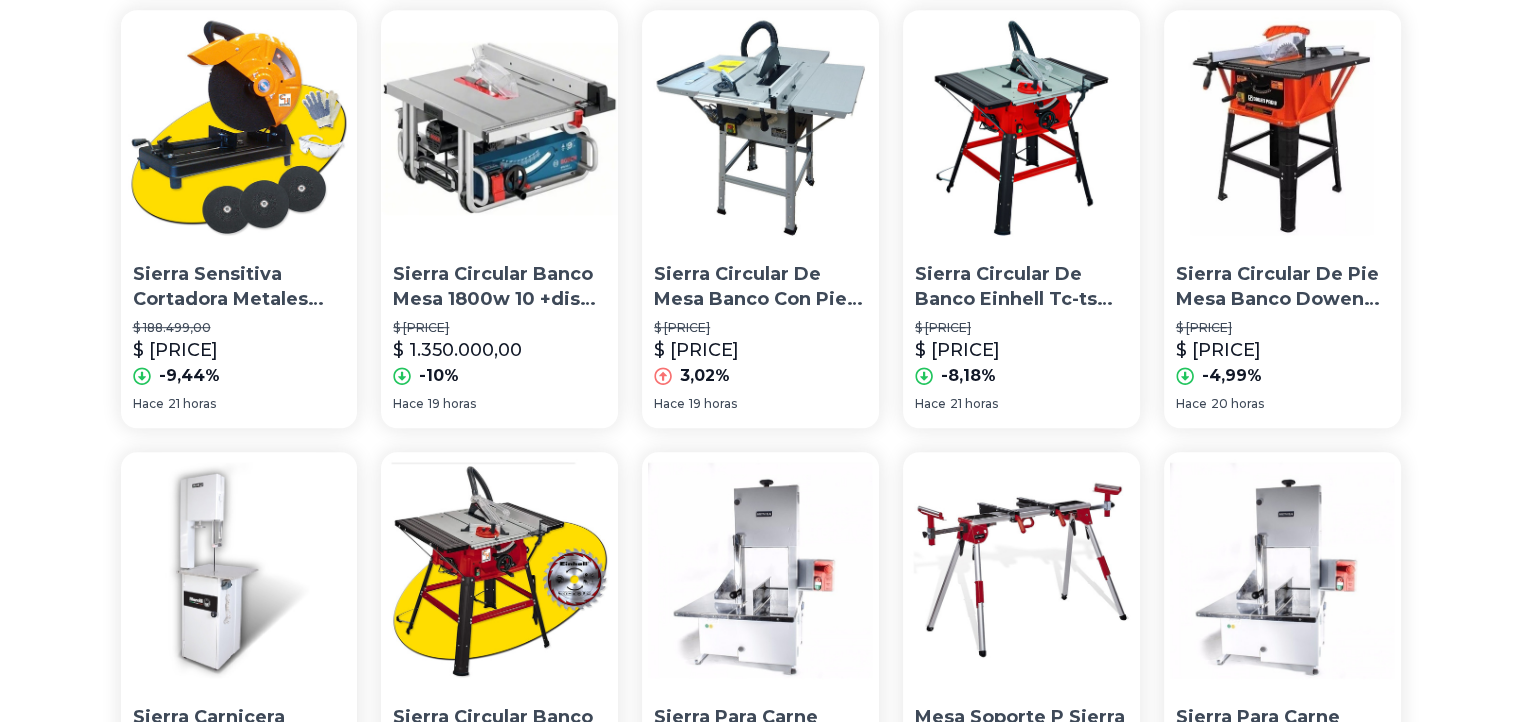 drag, startPoint x: 1240, startPoint y: 123, endPoint x: 1495, endPoint y: 85, distance: 257.81583 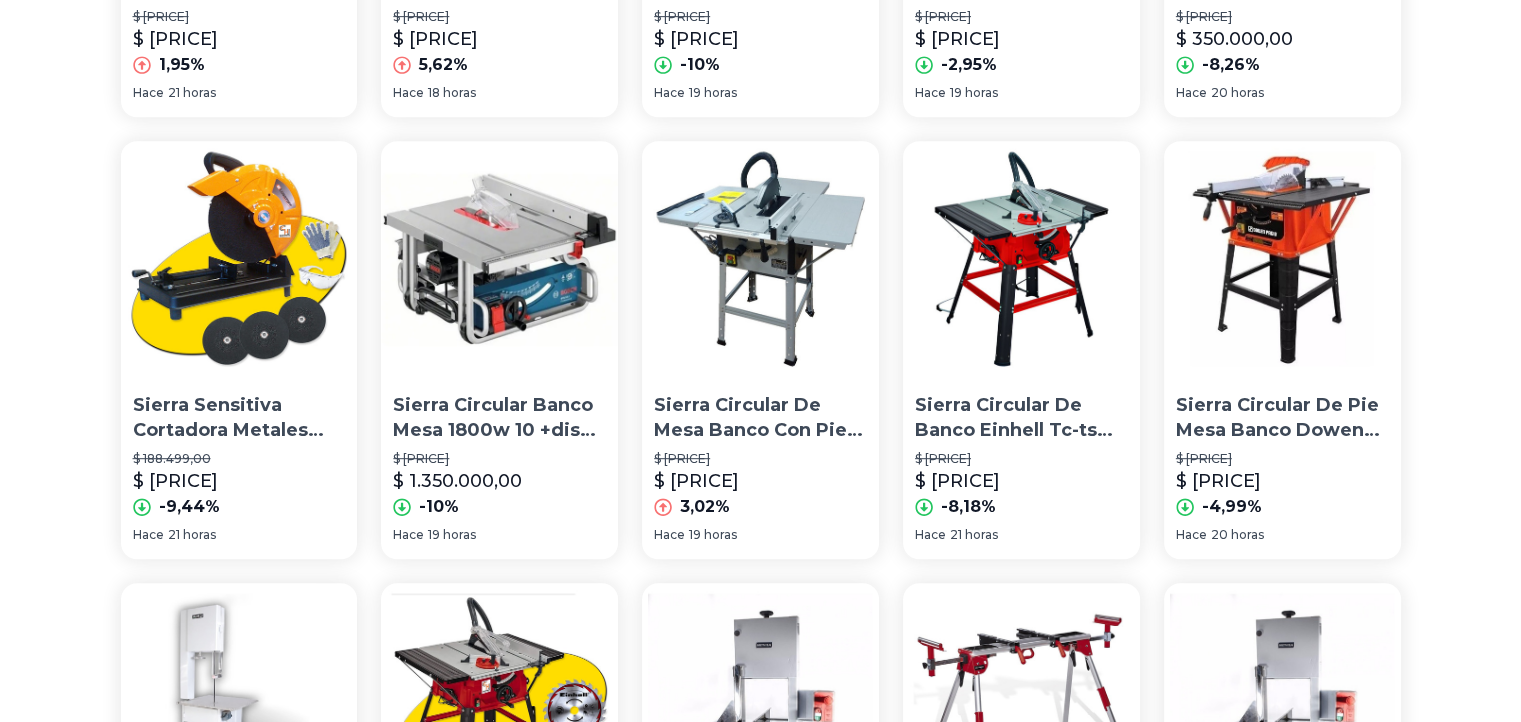 scroll, scrollTop: 0, scrollLeft: 4, axis: horizontal 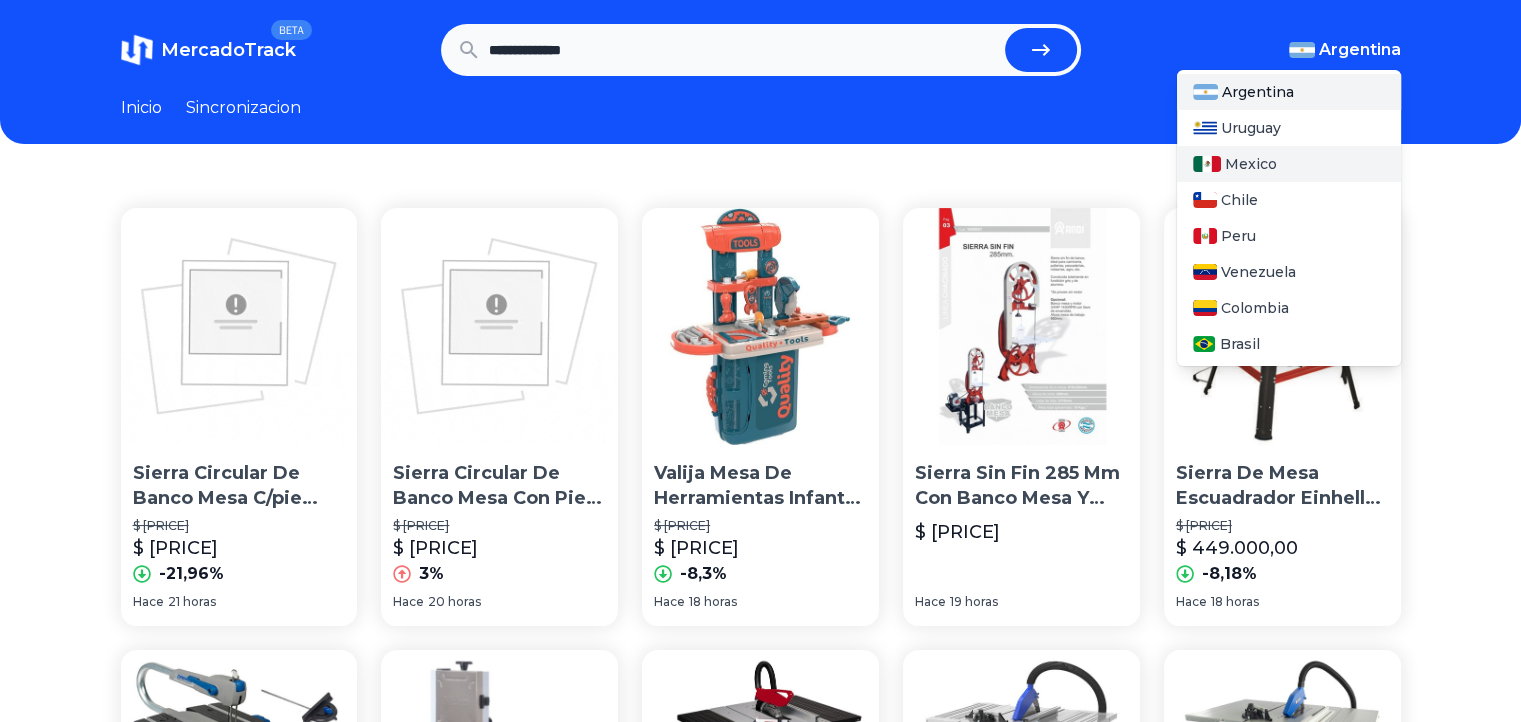 click on "Mexico" at bounding box center [1251, 164] 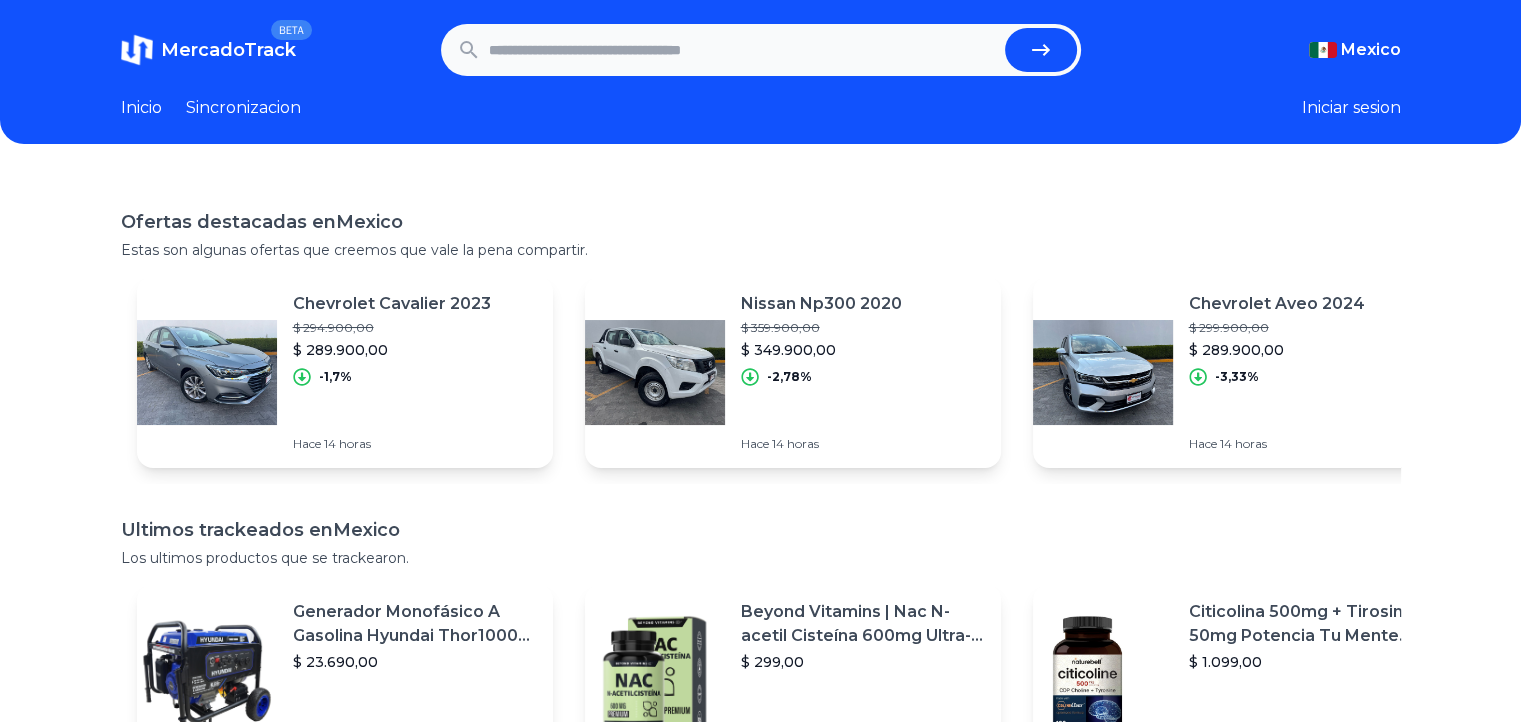 click at bounding box center [743, 50] 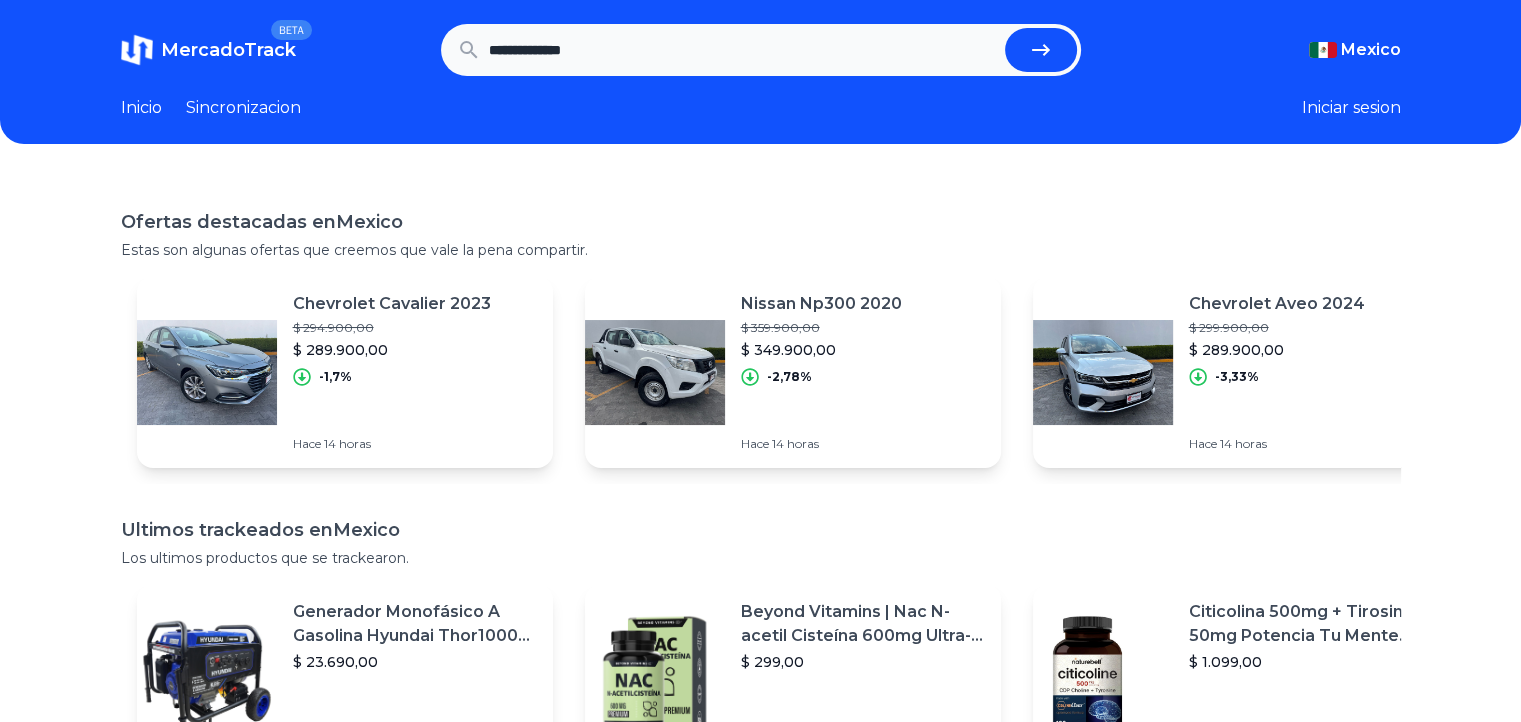 type on "**********" 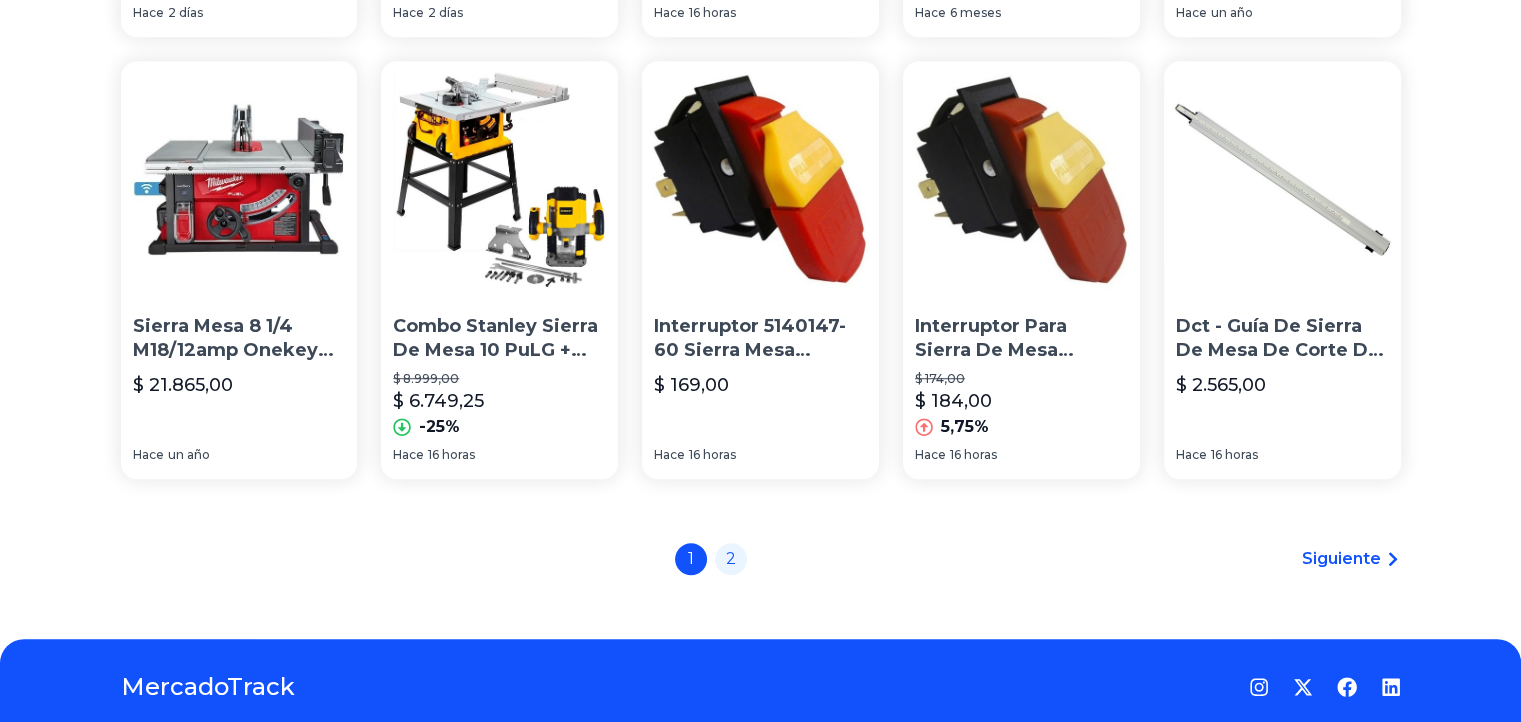 scroll, scrollTop: 1543, scrollLeft: 0, axis: vertical 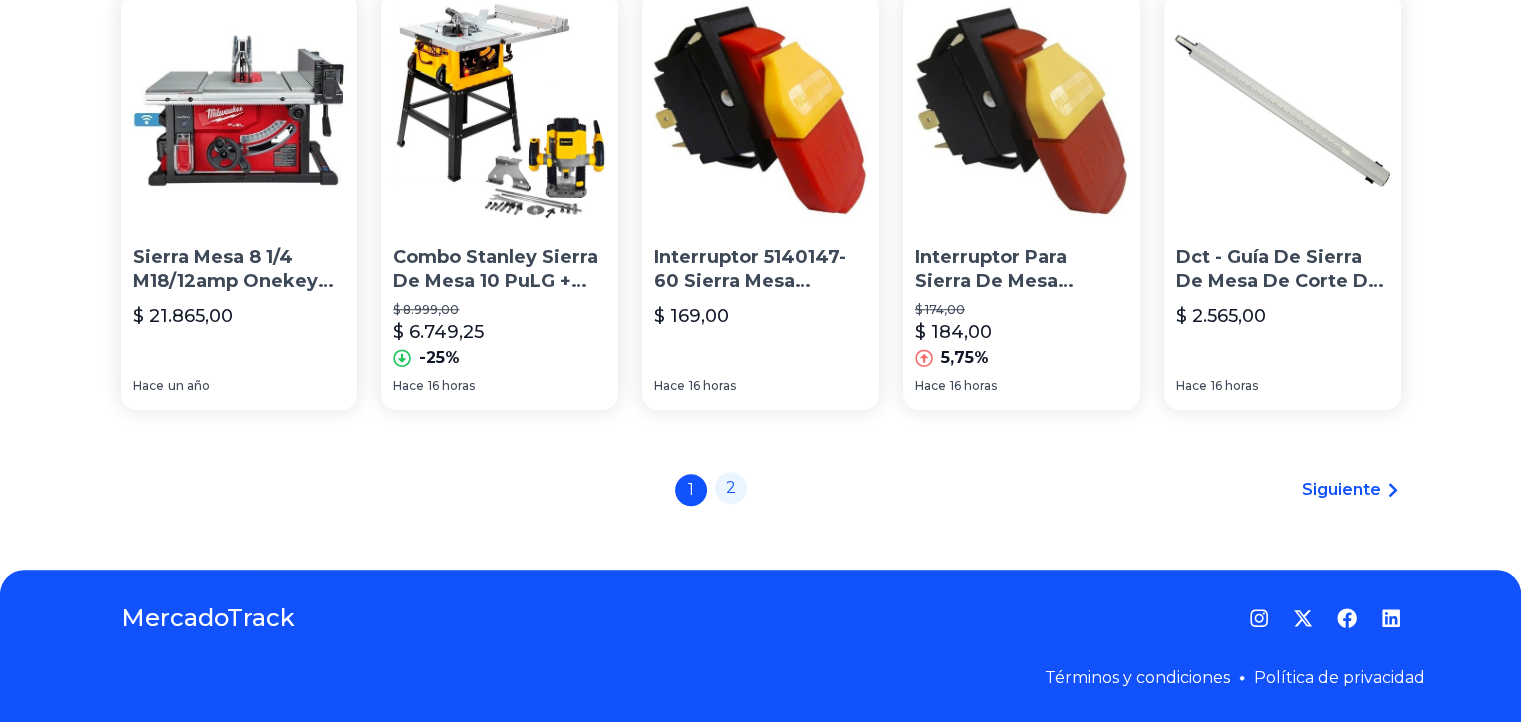 click on "2" at bounding box center [731, 488] 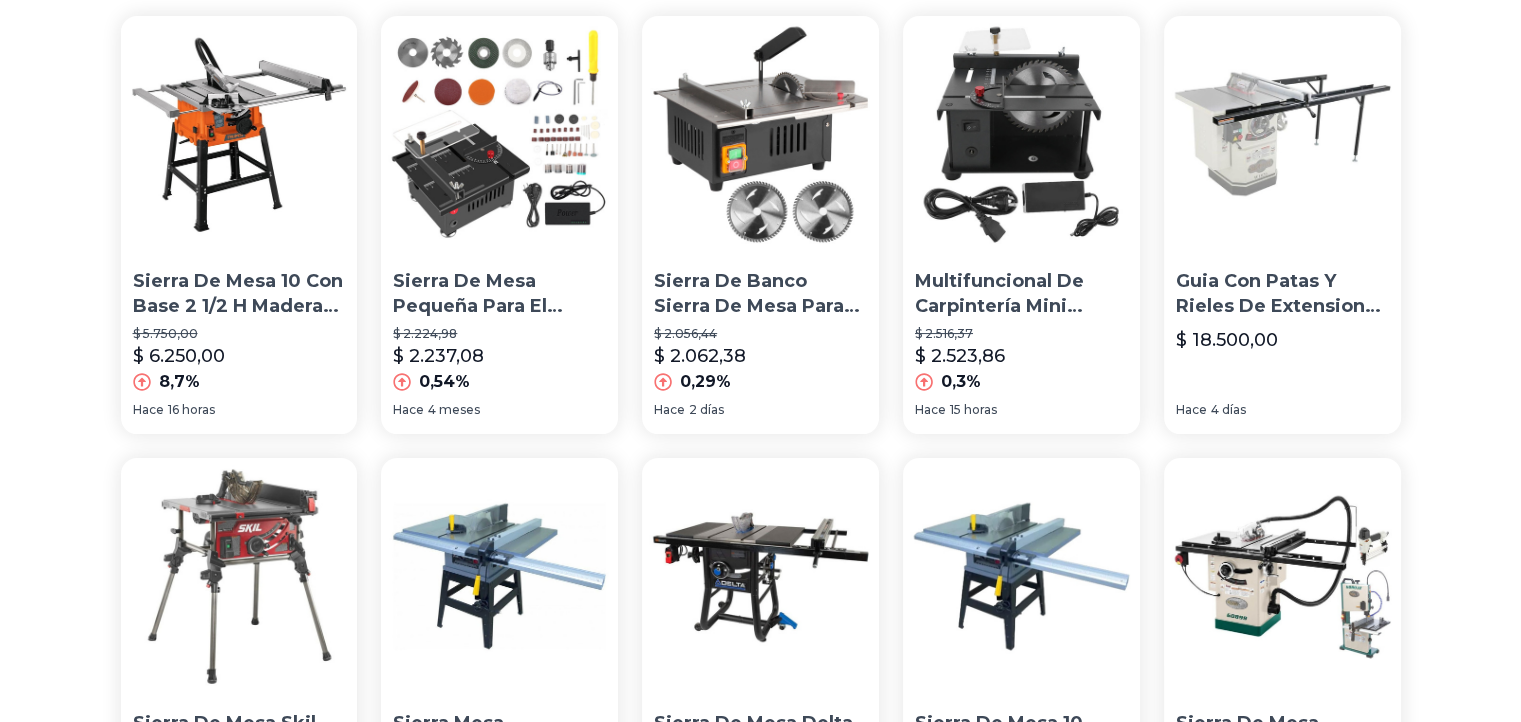 scroll, scrollTop: 194, scrollLeft: 0, axis: vertical 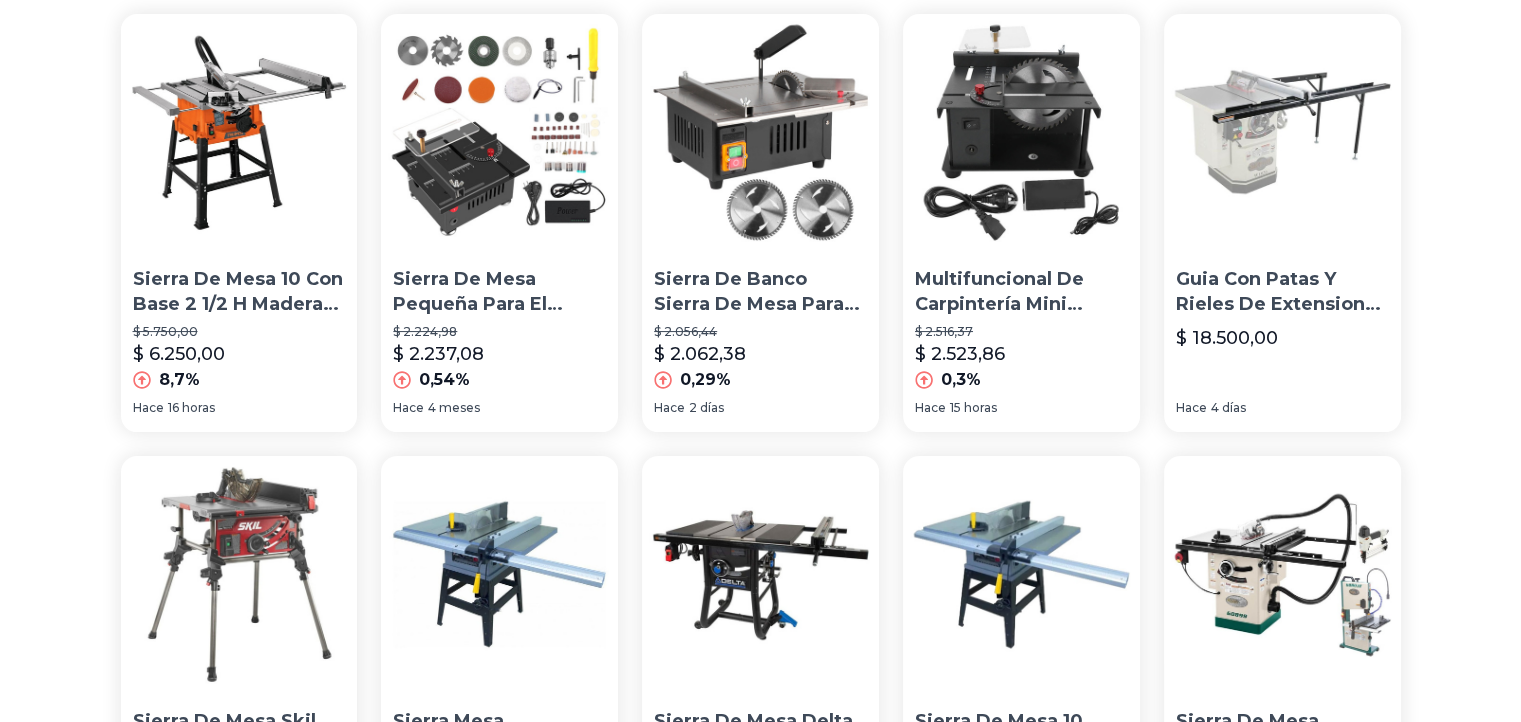 click on "Sierra De Mesa 10 Con Base 2 1/2 H Madera Recolector Truper $ [PRICE] $ [PRICE] [PERCENT]%" at bounding box center (239, 326) 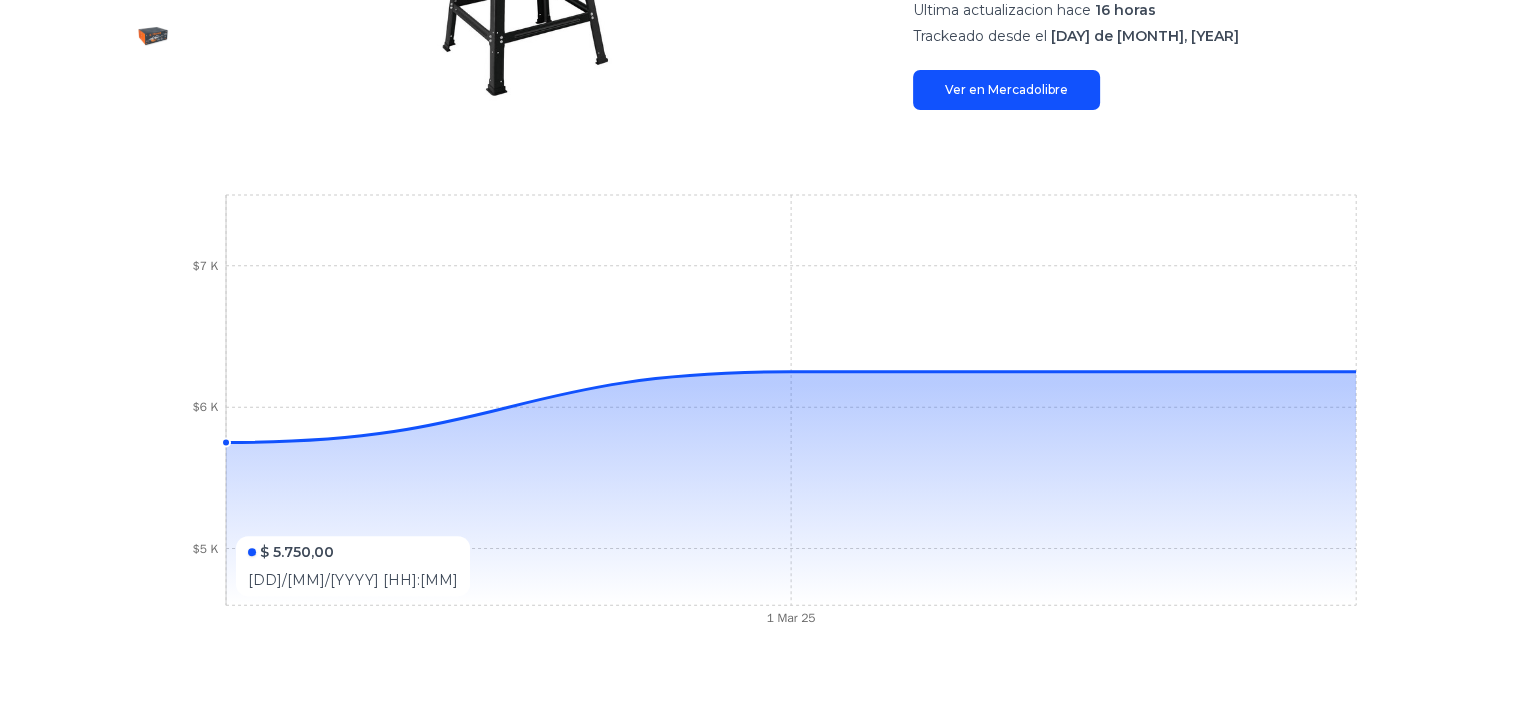 scroll, scrollTop: 661, scrollLeft: 0, axis: vertical 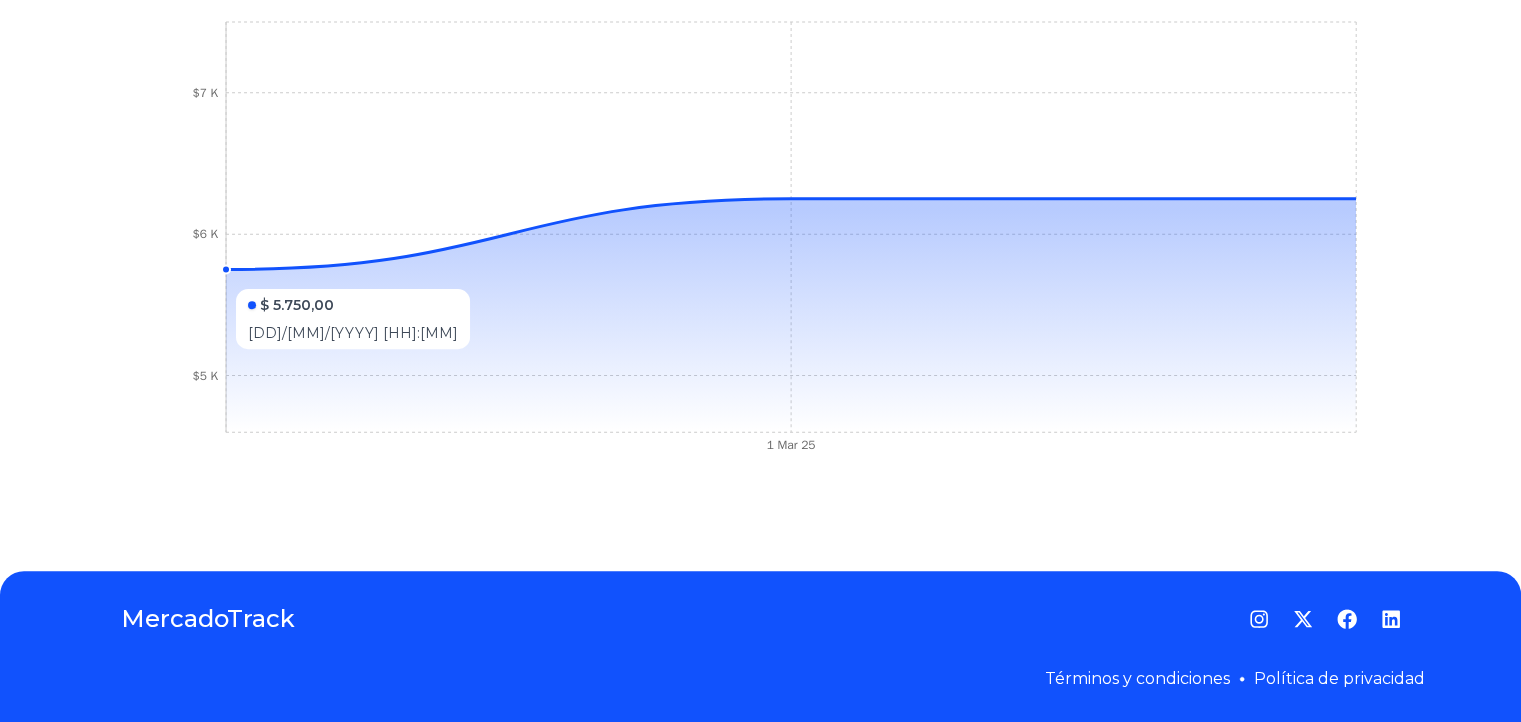 click 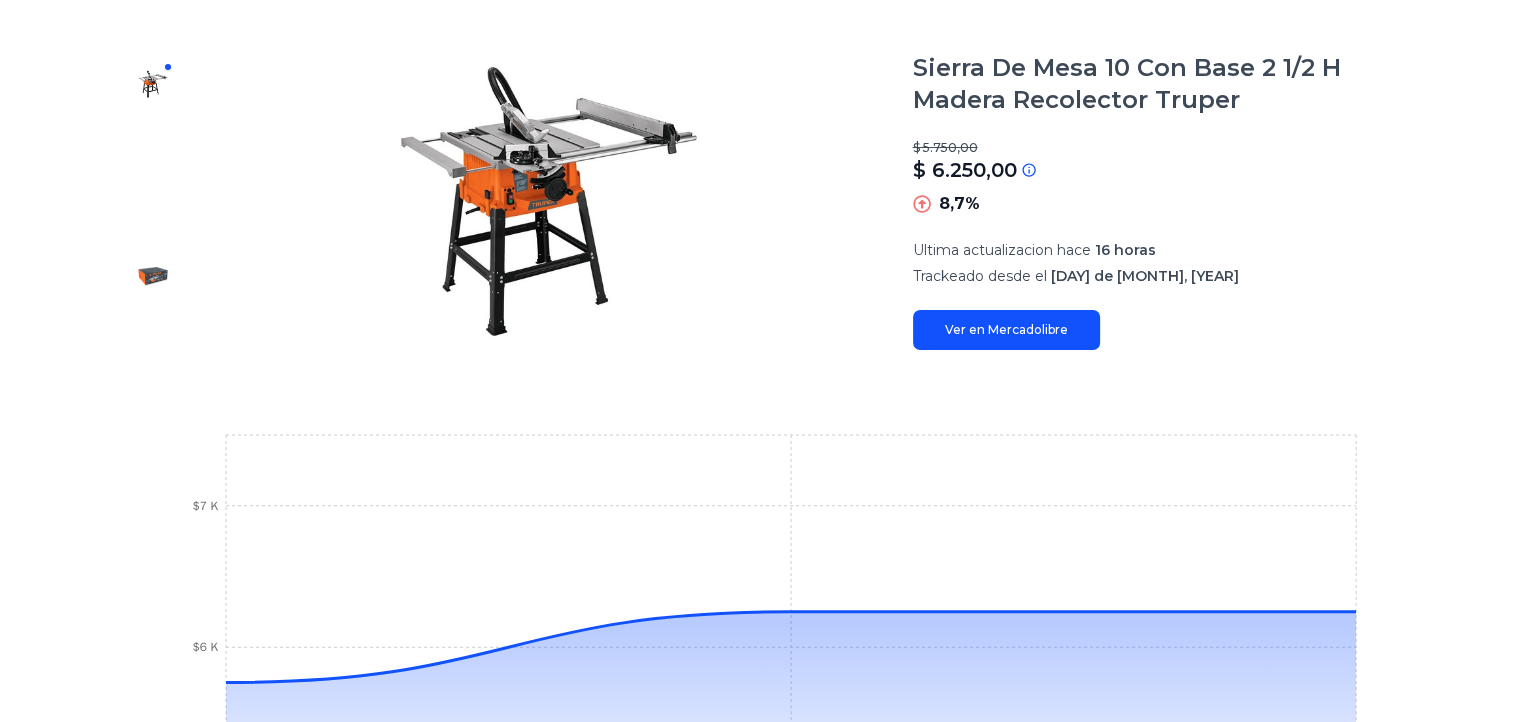 scroll, scrollTop: 245, scrollLeft: 0, axis: vertical 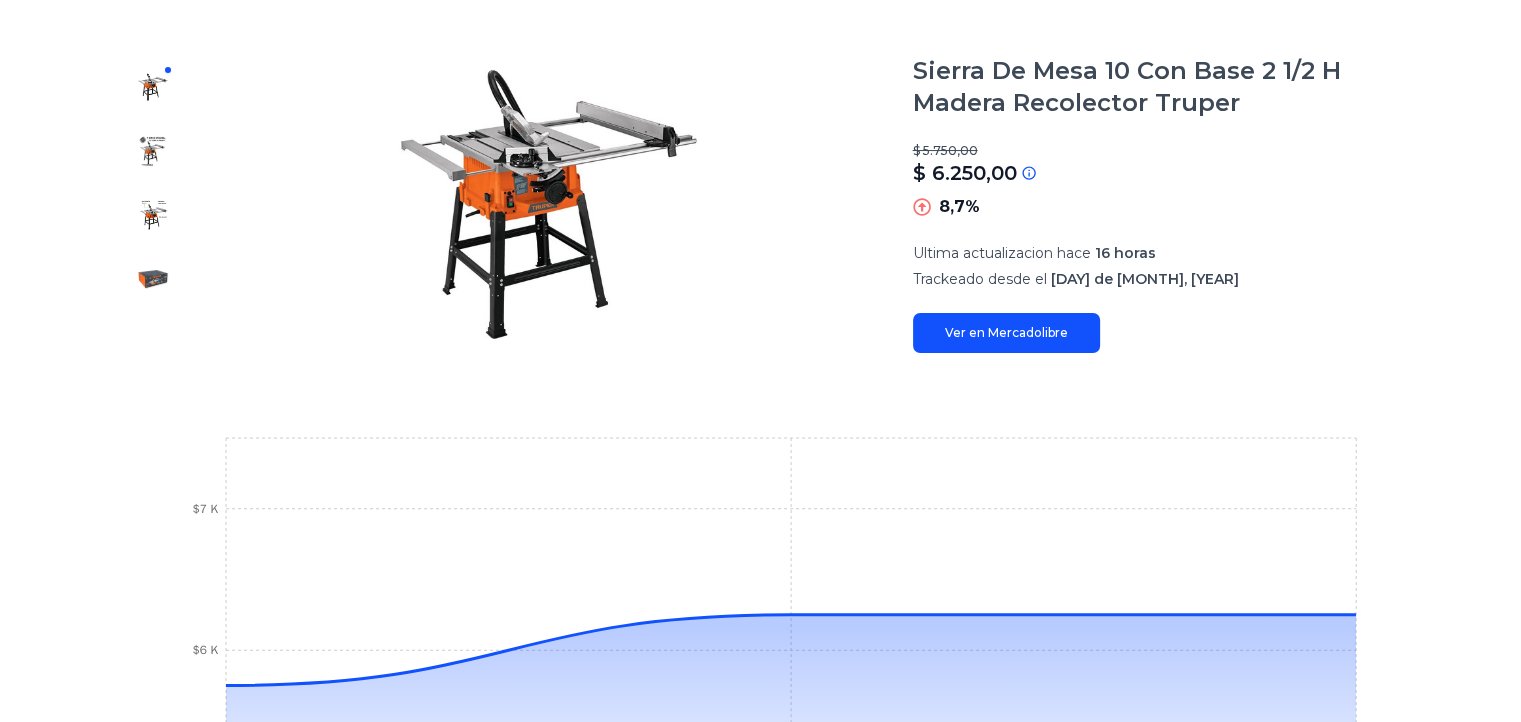 type on "**********" 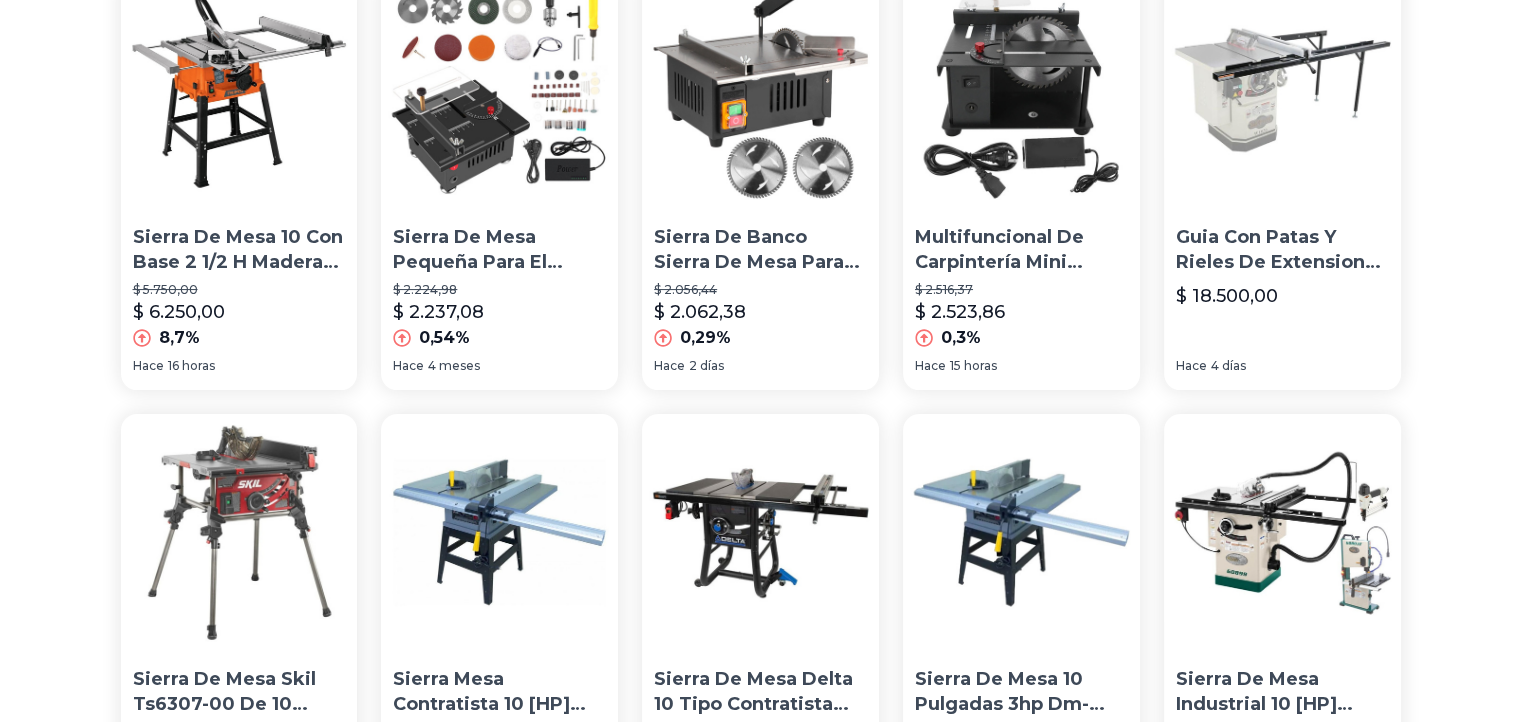 scroll, scrollTop: 237, scrollLeft: 2, axis: both 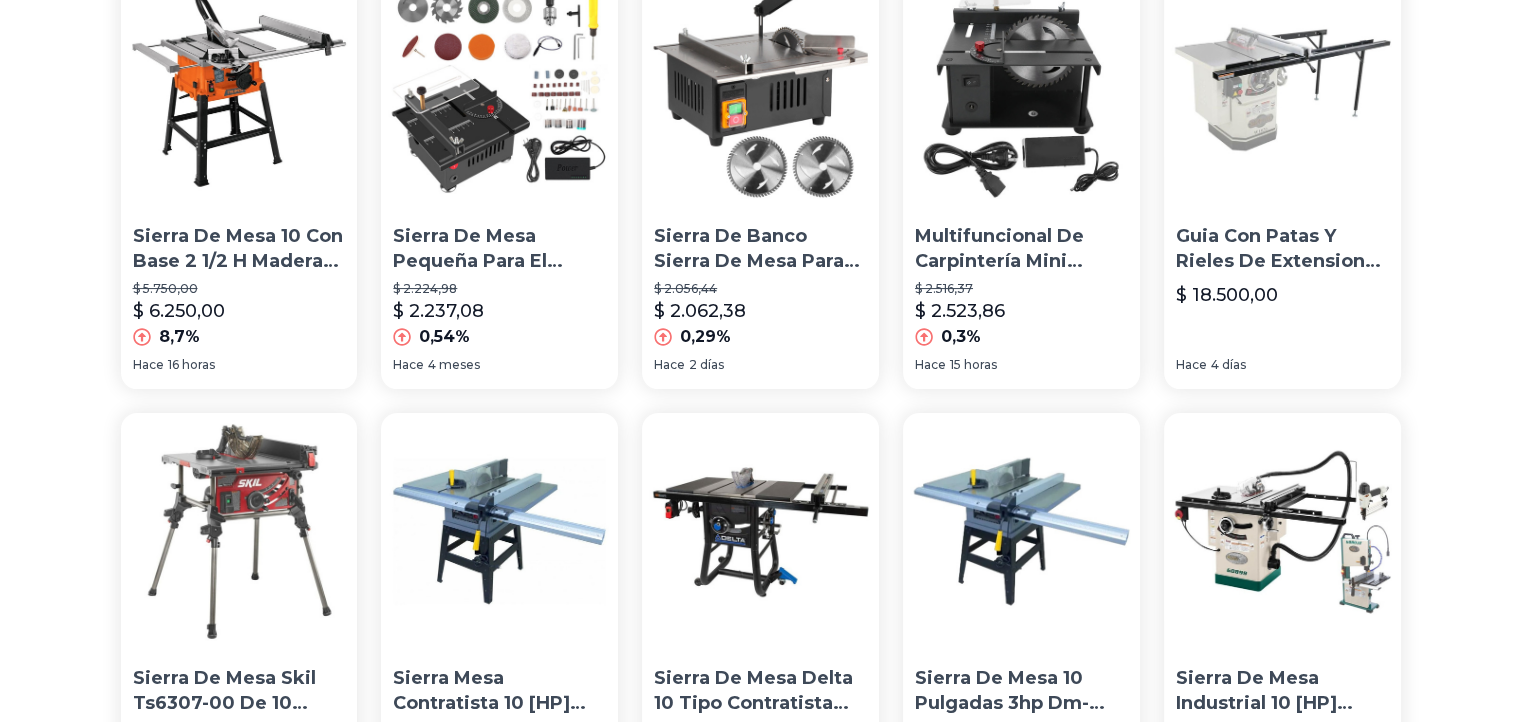 click on "Sierra De Mesa Pequeña Para El Hogar 110-240v 100w" at bounding box center (499, 249) 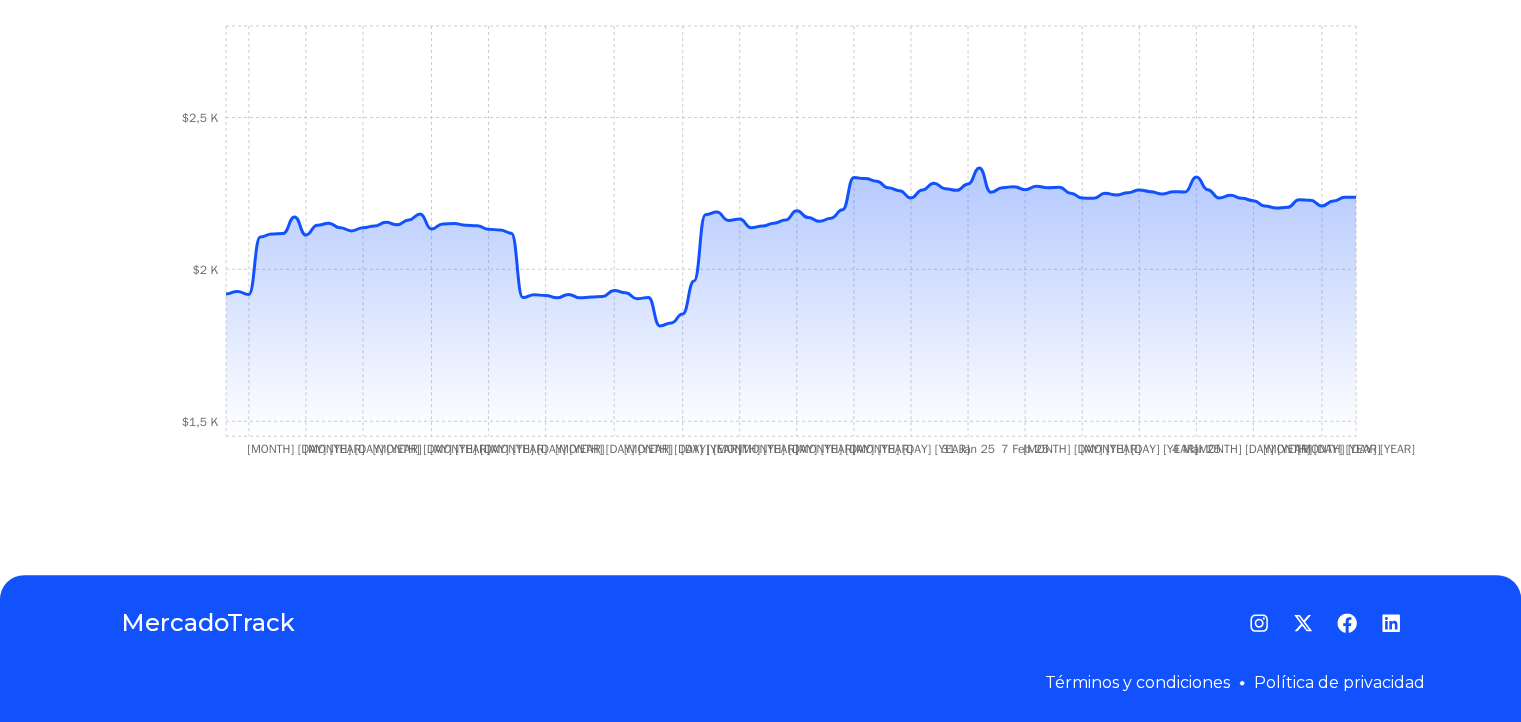 scroll, scrollTop: 744, scrollLeft: 2, axis: both 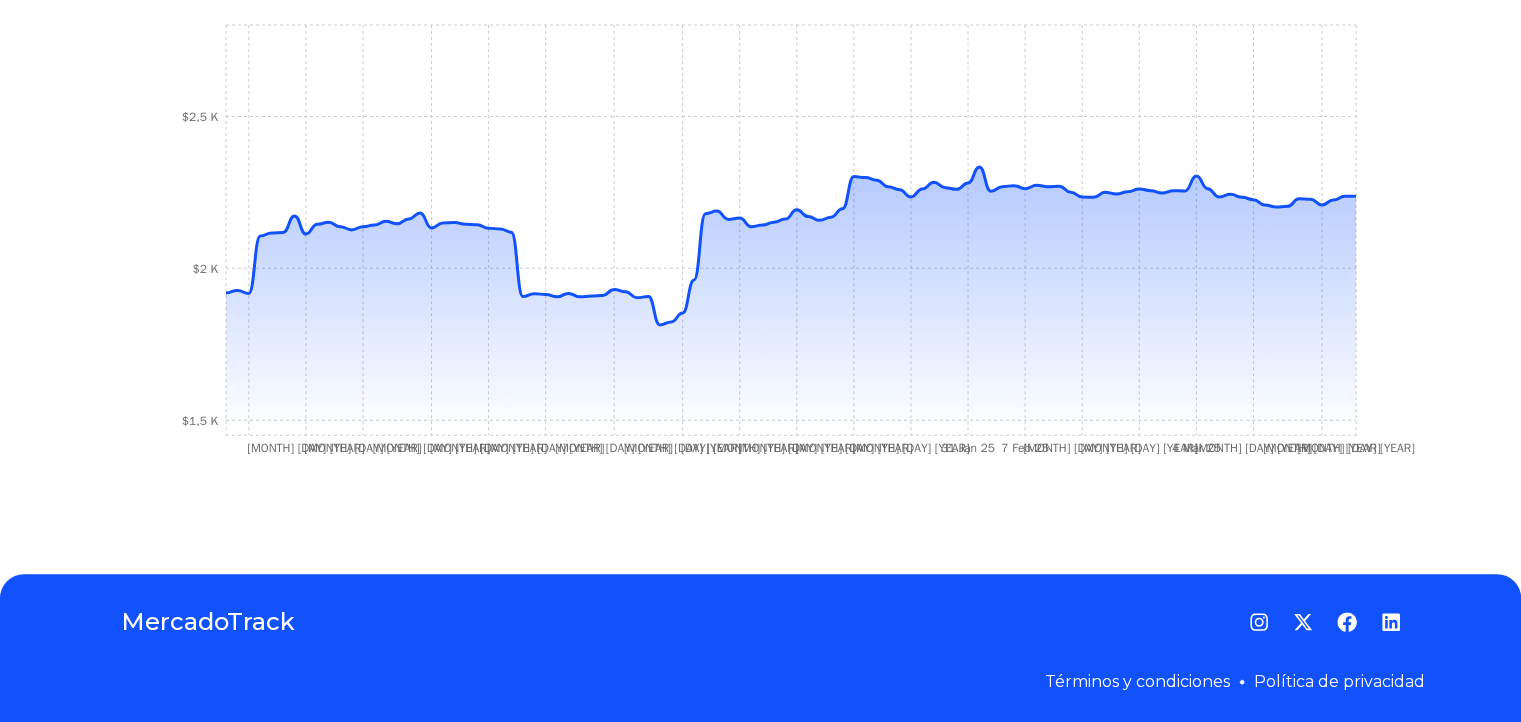 type on "**********" 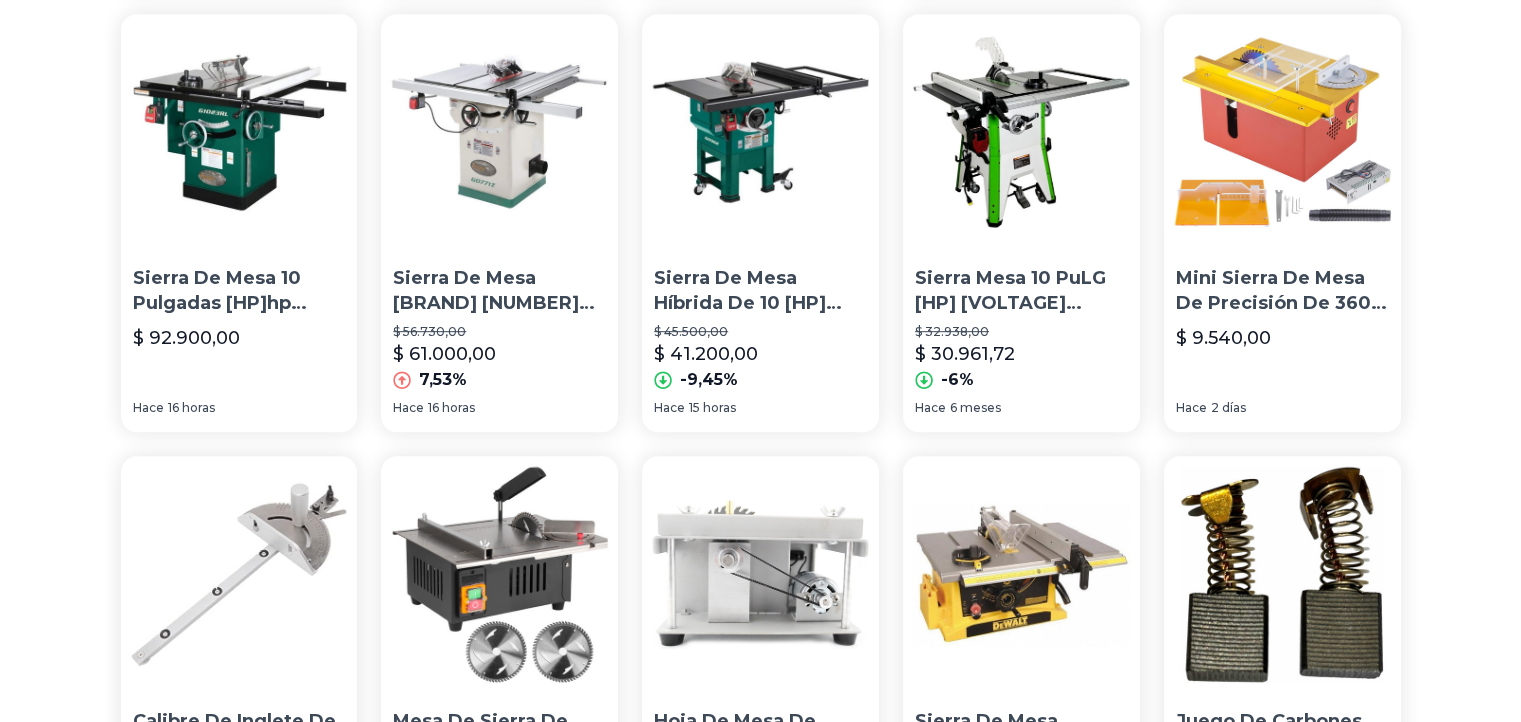 scroll, scrollTop: 1543, scrollLeft: 2, axis: both 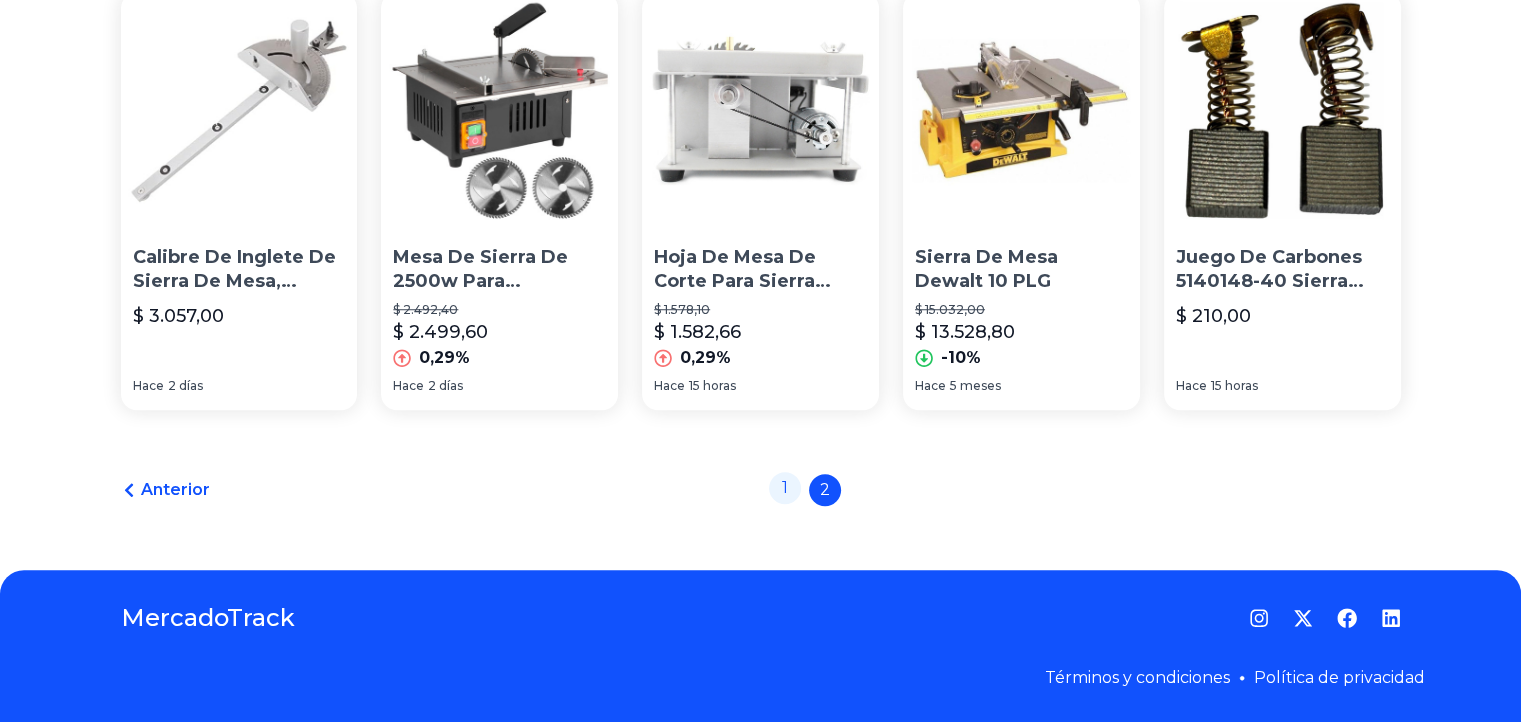 click on "1" at bounding box center [785, 488] 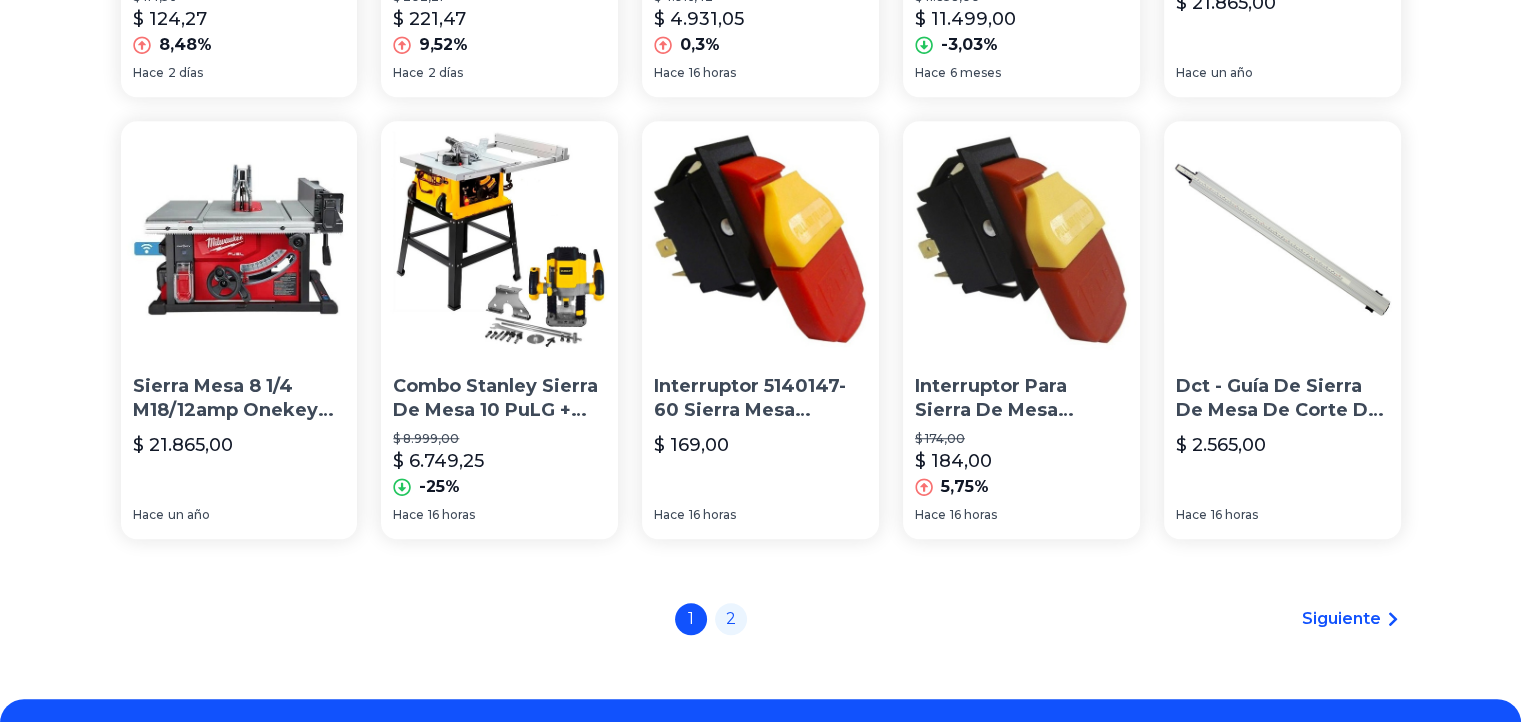 scroll, scrollTop: 1415, scrollLeft: 2, axis: both 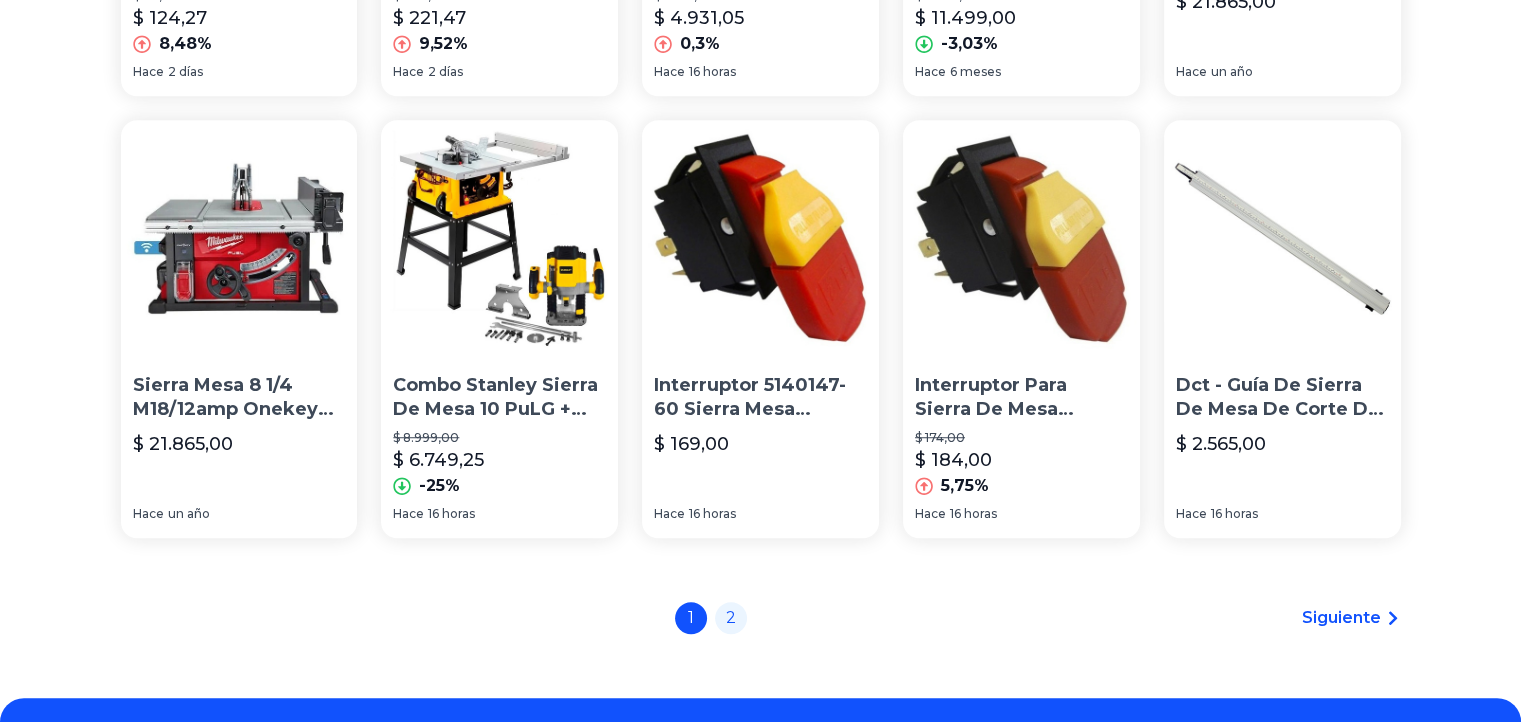 click on "Combo Stanley Sierra De Mesa 10 PuLG + Router Srr1200" at bounding box center [499, 398] 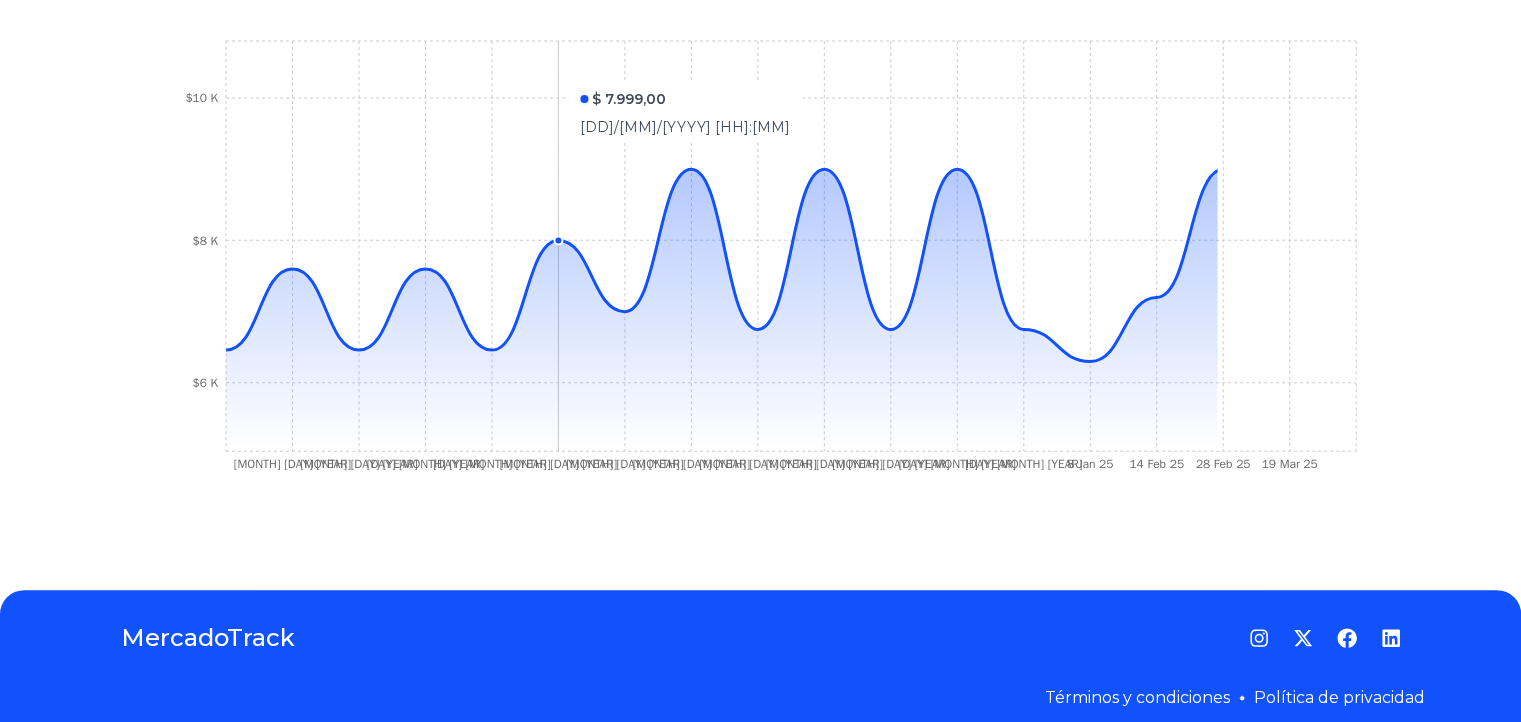 scroll, scrollTop: 748, scrollLeft: 2, axis: both 